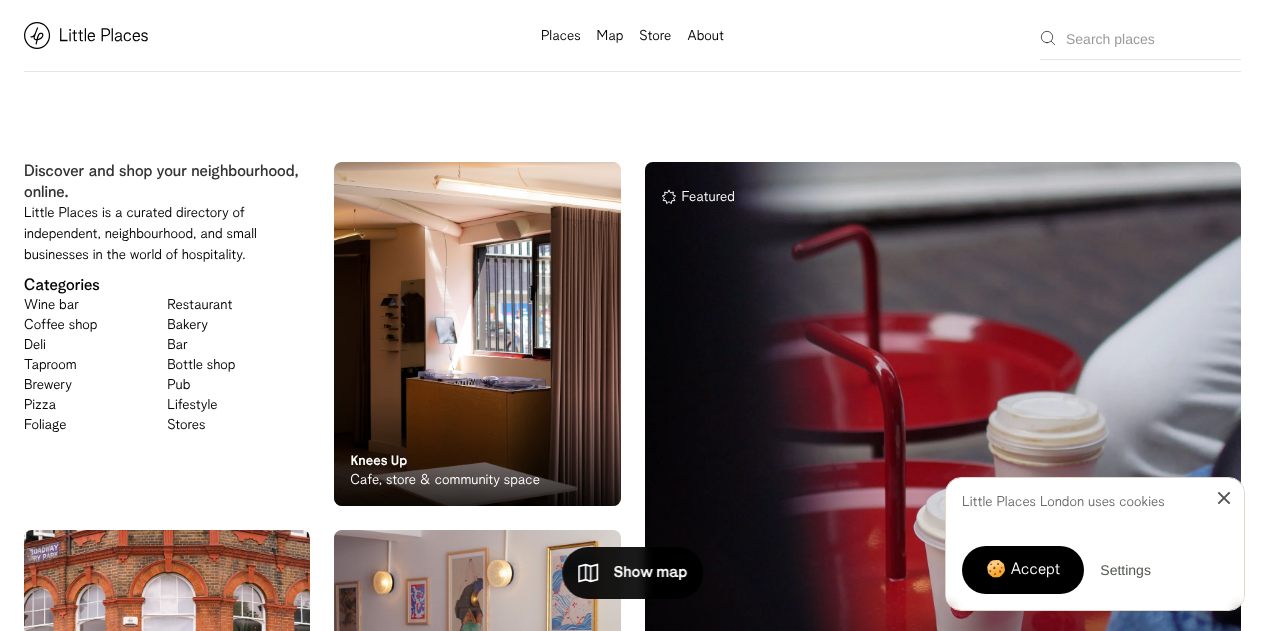 scroll, scrollTop: 0, scrollLeft: 0, axis: both 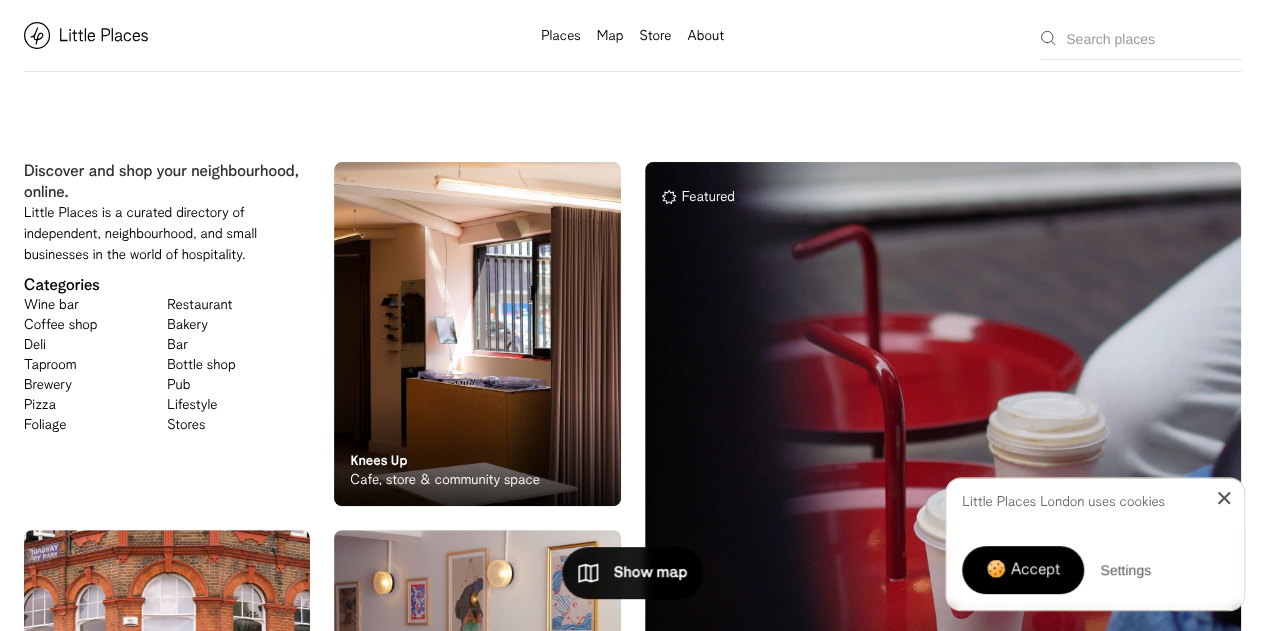 click on "Map" at bounding box center (610, 37) 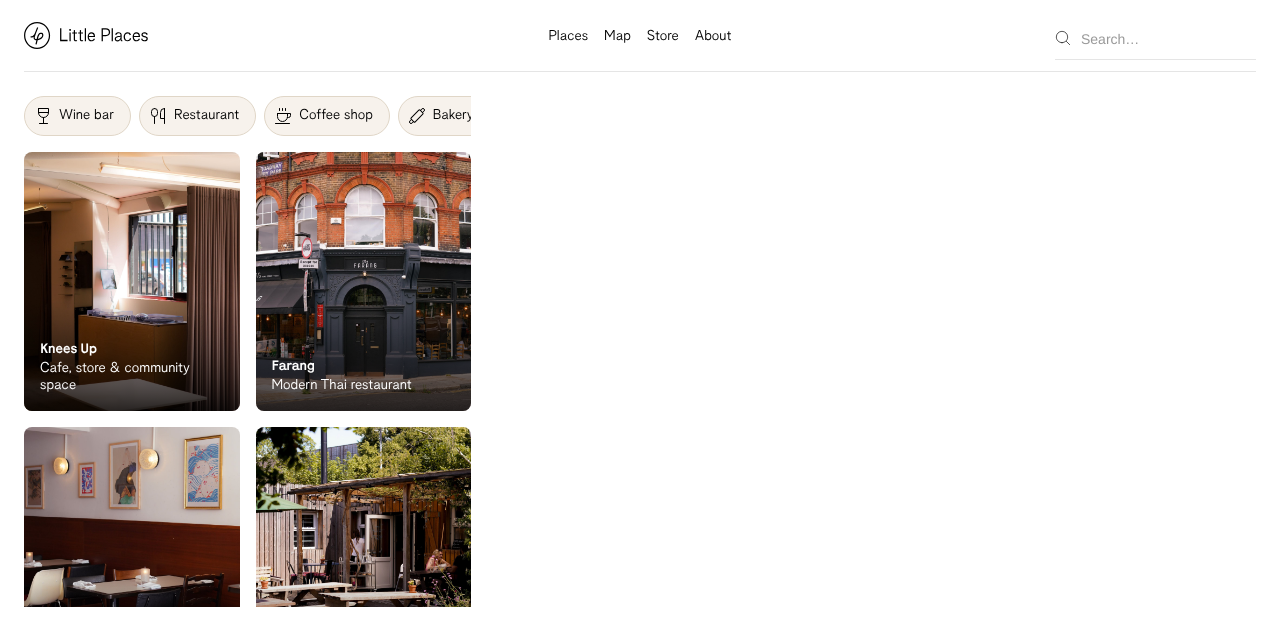 scroll, scrollTop: 0, scrollLeft: 0, axis: both 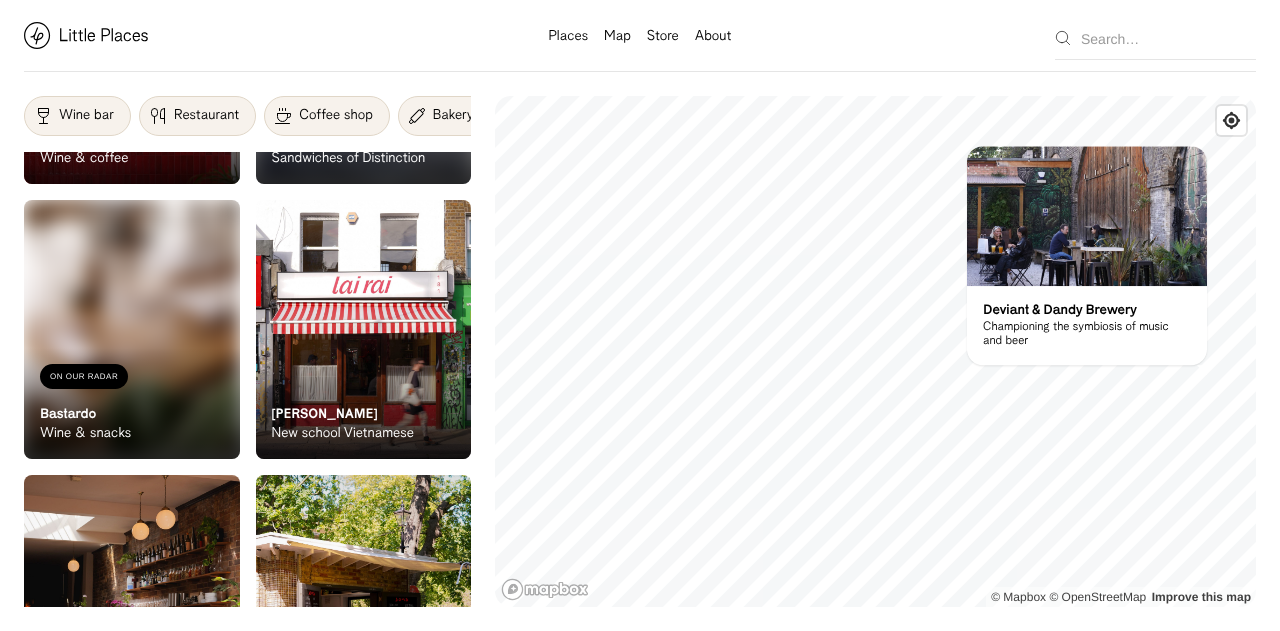 click on "Deviant & Dandy Brewery" at bounding box center (1060, 309) 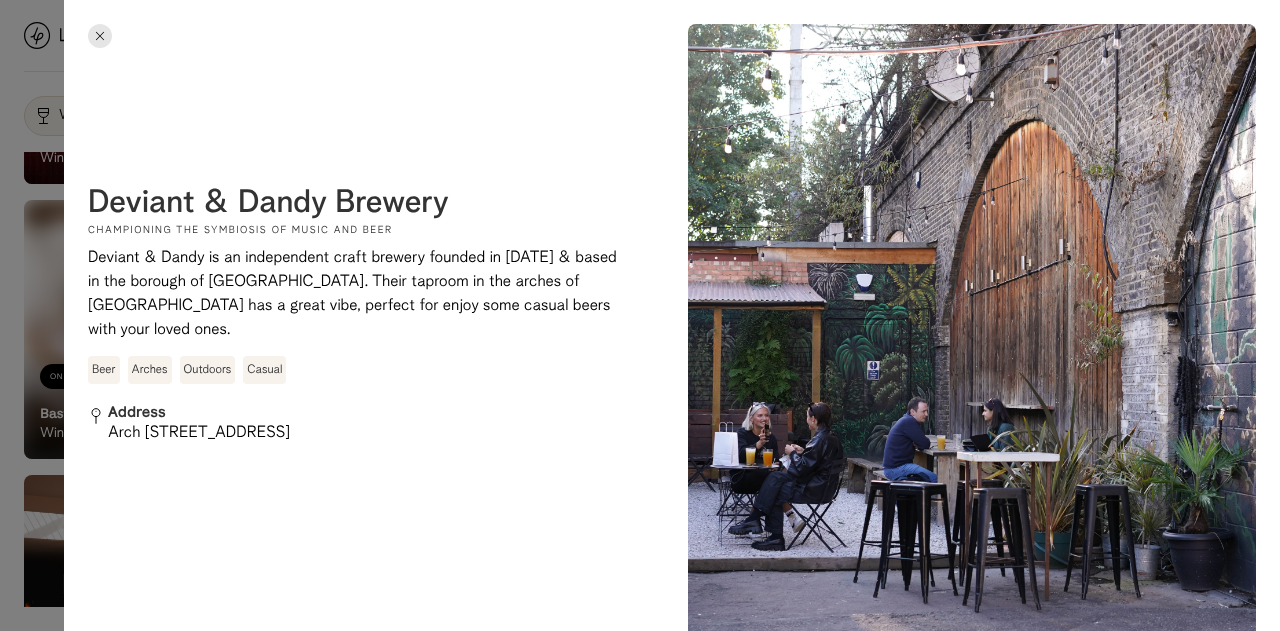 click on "Arch 184 Nursery Rd, London E9 6PB" at bounding box center (278, 433) 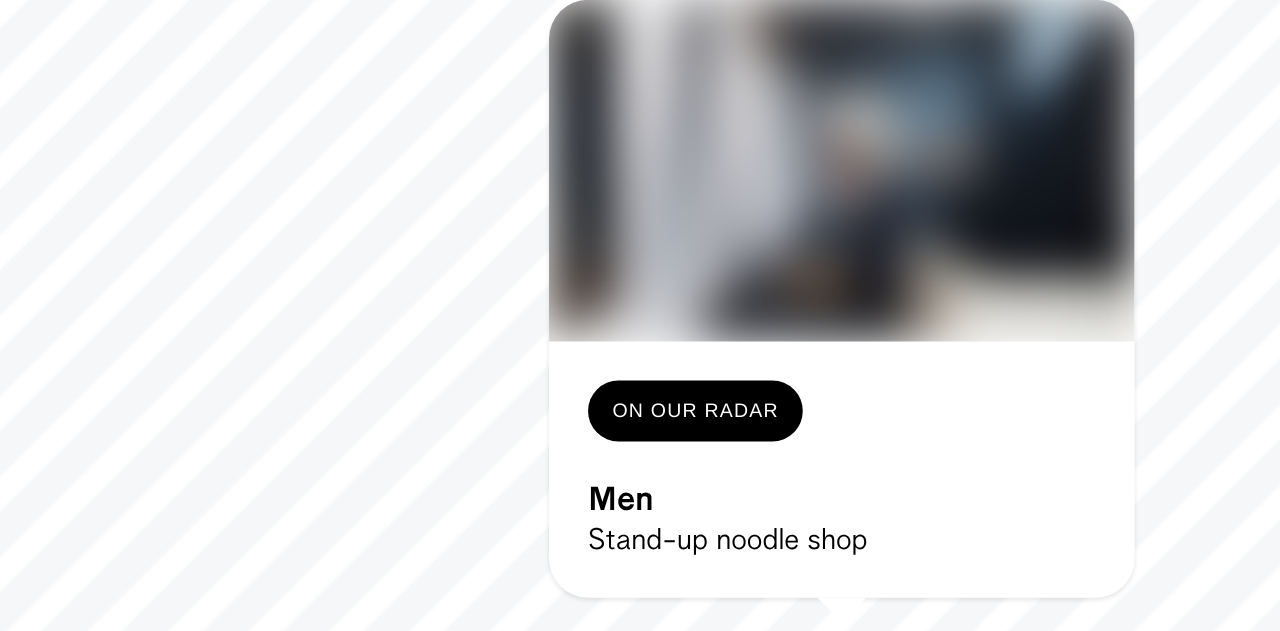 click on "Men" at bounding box center (922, 347) 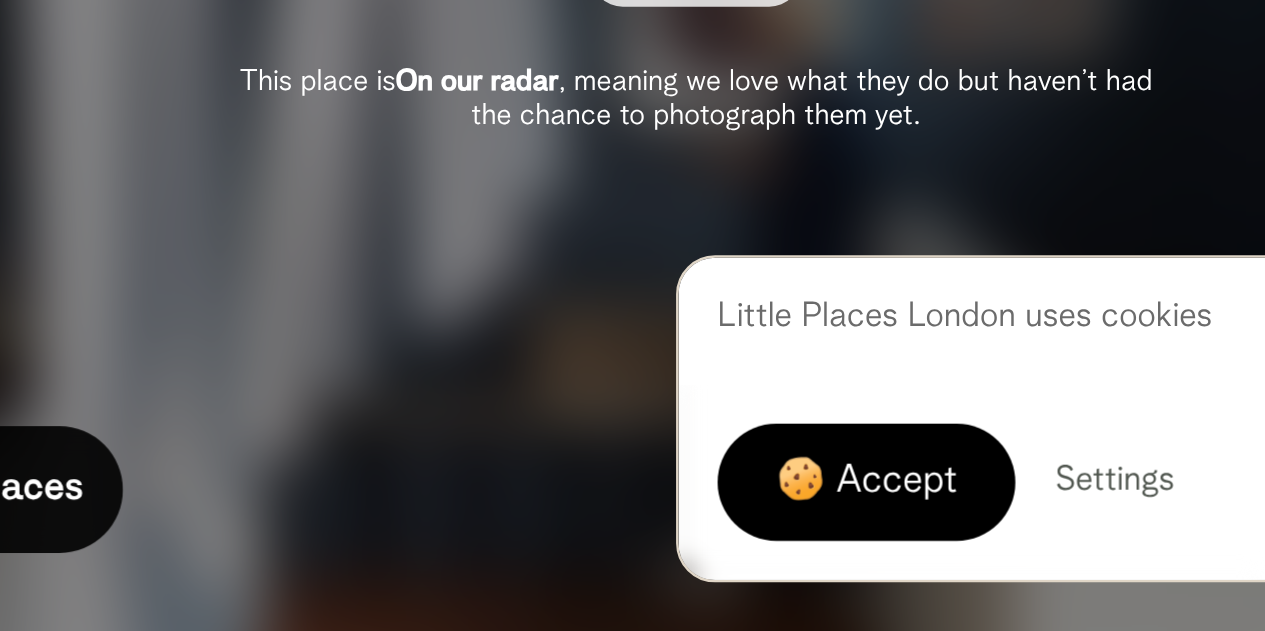 scroll, scrollTop: 9, scrollLeft: 0, axis: vertical 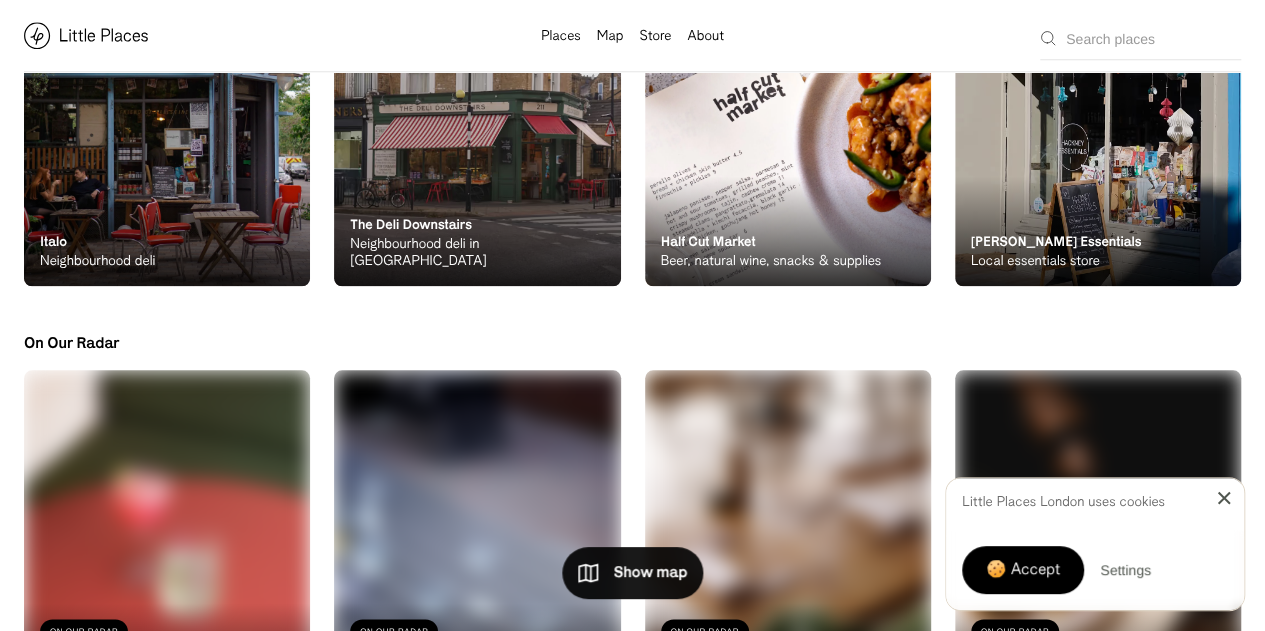 click on "Italo Neighbourhood deli" at bounding box center [167, 231] 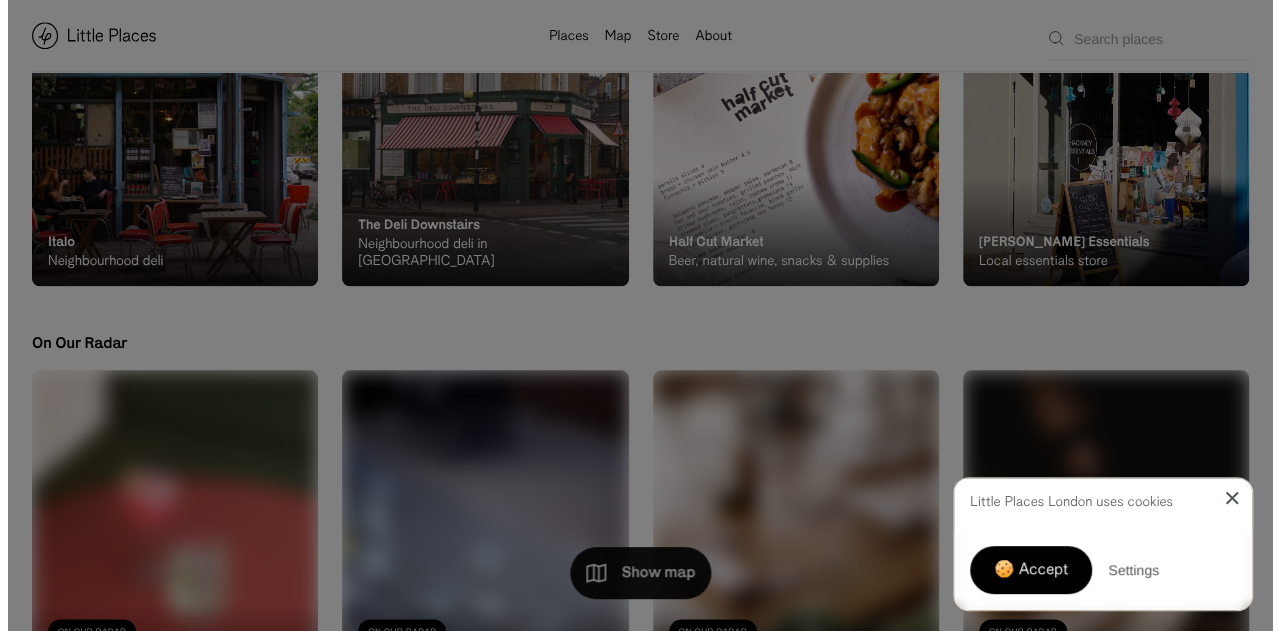 scroll, scrollTop: 4736, scrollLeft: 0, axis: vertical 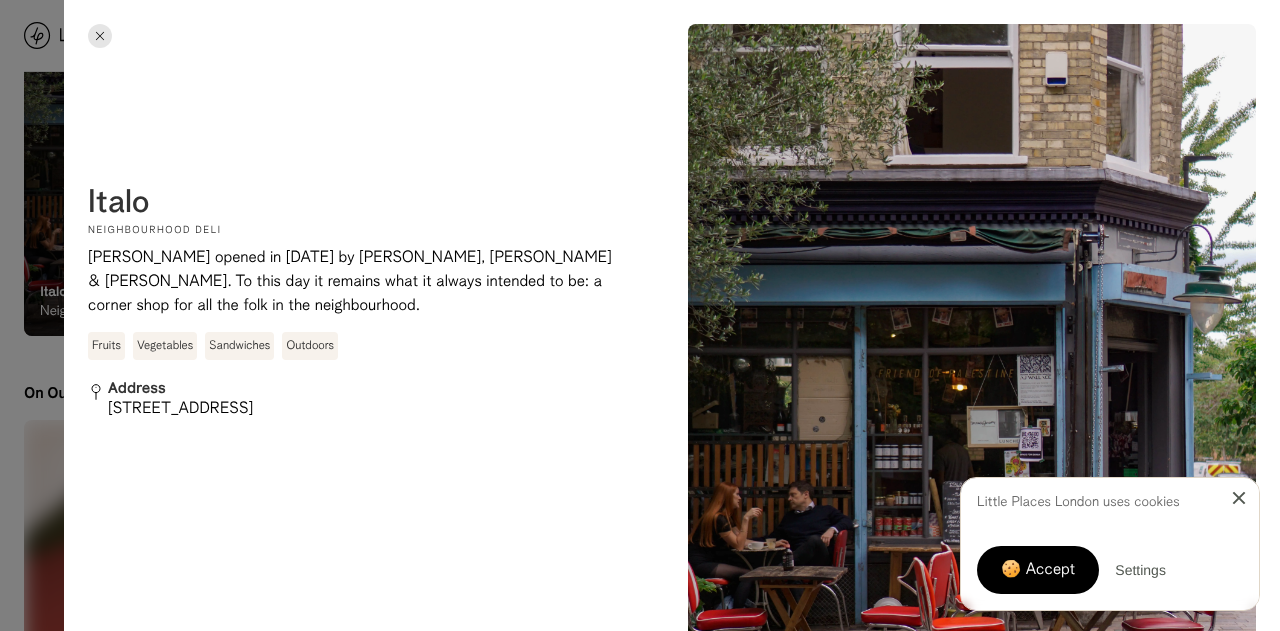 click at bounding box center [640, 315] 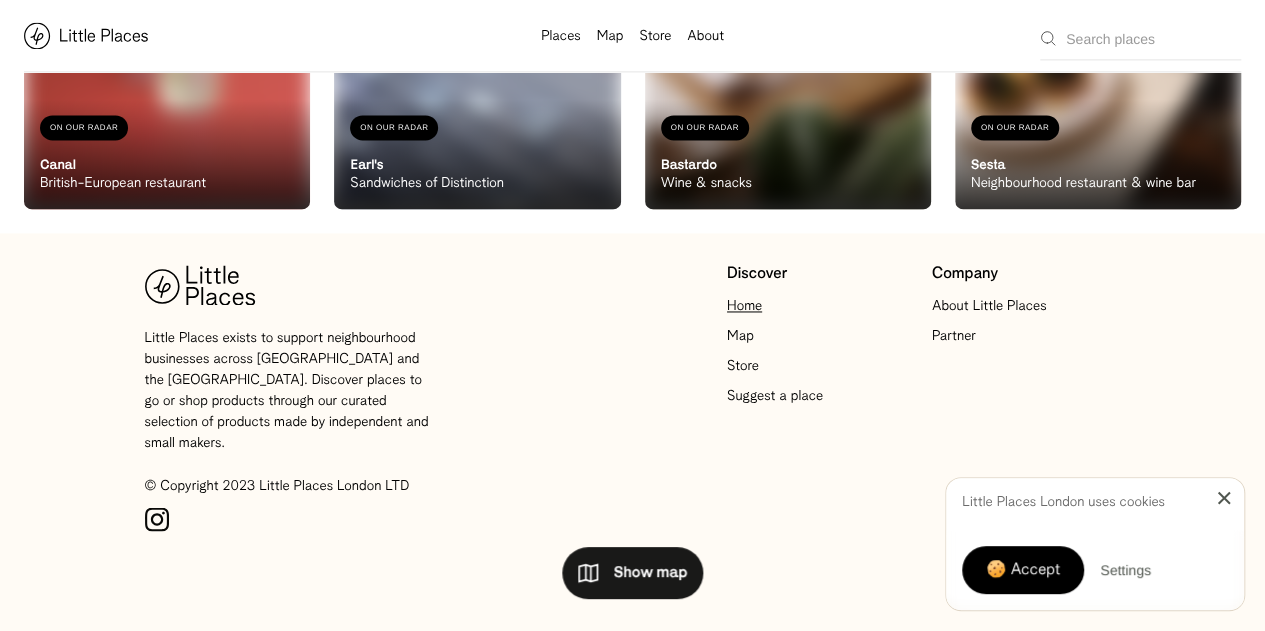 scroll, scrollTop: 5514, scrollLeft: 0, axis: vertical 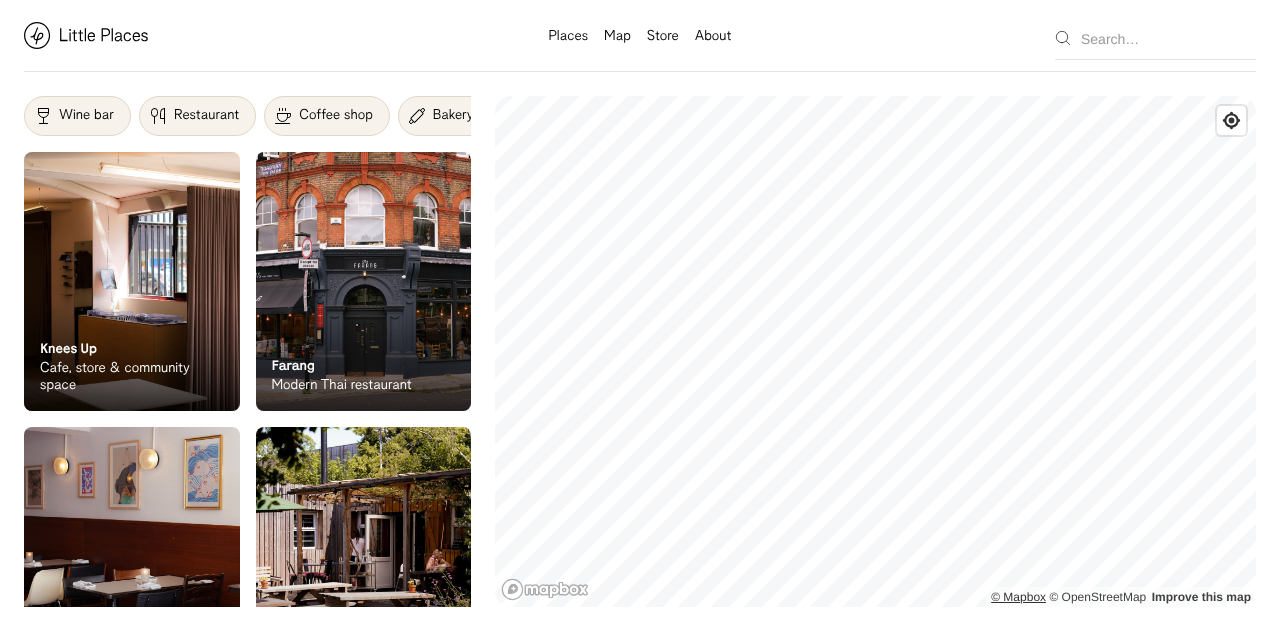 click on "© Mapbox   © OpenStreetMap   Improve this map" at bounding box center [875, 351] 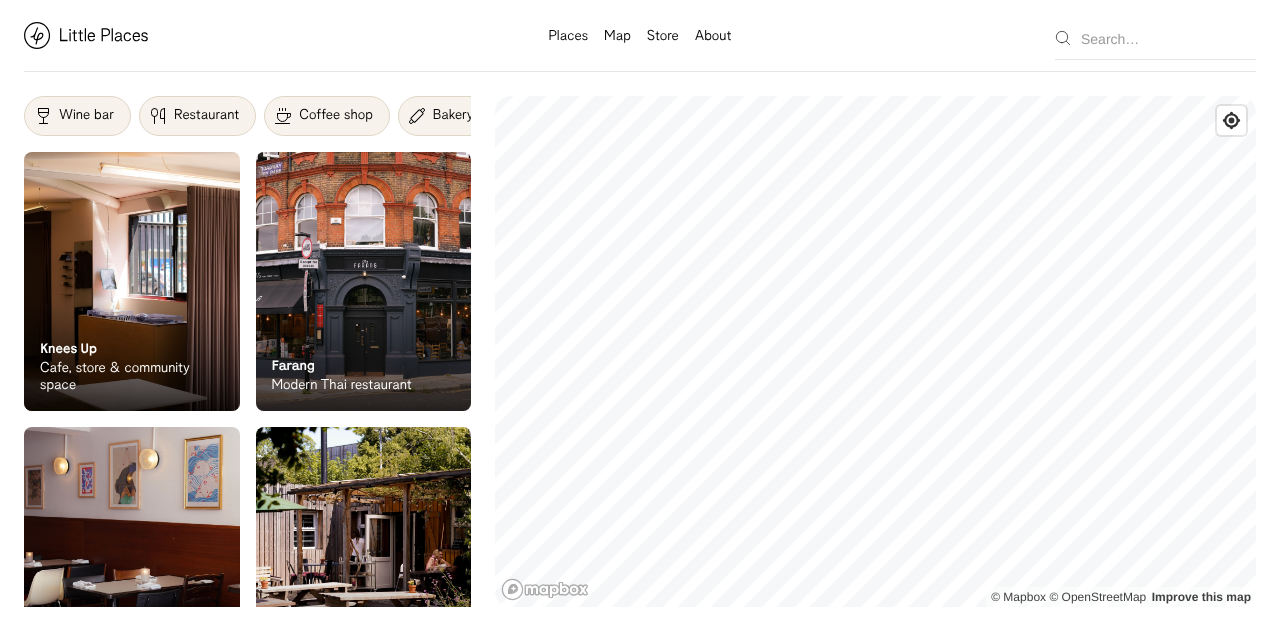 click on "Places Map Store About Studio Places Map Store About Search Search A curated selection of independent places in your neighbourhood. Wine bars Cocktails Restaurants Breweries Coffee shops Bottle shops Bakeries Bars Delis & grocers Stores Restaurants Wine bars Coffee shops Label Wine bar Restaurant Coffee shop Bakery Deli Bar Taproom Bottle shop Brewery Pub Pizza Lifestyle Foliage Stores On Our Radar Knees Up Cafe, store & community space On Our Radar Knees Up Cafe, store & community space On Our Radar Farang Modern Thai restaurant On Our Radar Farang Modern Thai restaurant On Our Radar 15grams Coffee shop, roastery & restaurant On Our Radar 15grams Coffee shop, roastery & restaurant On Our Radar Stepney's Cafe at the farm On Our Radar [PERSON_NAME] Cafe at the farm On Our Radar Tatar Bunar Ukrainian restaurant On Our Radar Tatar Bunar Ukrainian restaurant On Our Radar Osteria Angelina Italian-Japanese dining On Our Radar Osteria Angelina Italian-Japanese dining On Our Radar LOT 103 Design-led cafe On Our Radar" at bounding box center [640, 315] 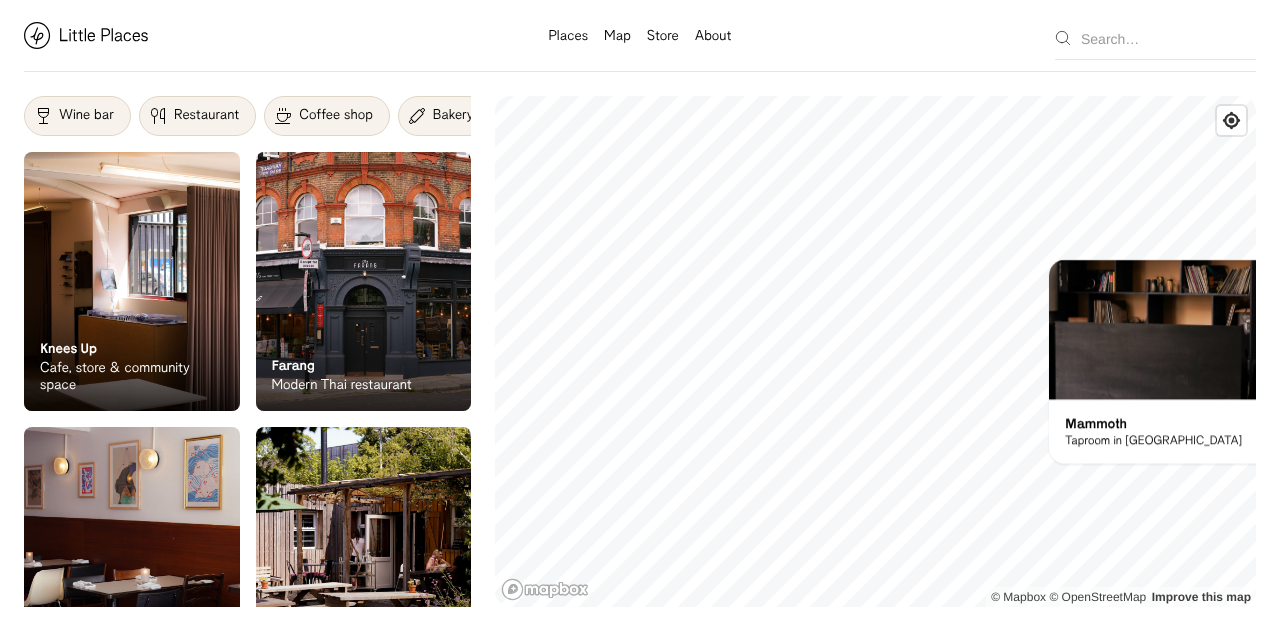 click on "© Mapbox   © OpenStreetMap   Improve this map On Our Radar Mammoth Taproom in [GEOGRAPHIC_DATA] ×" at bounding box center [875, 351] 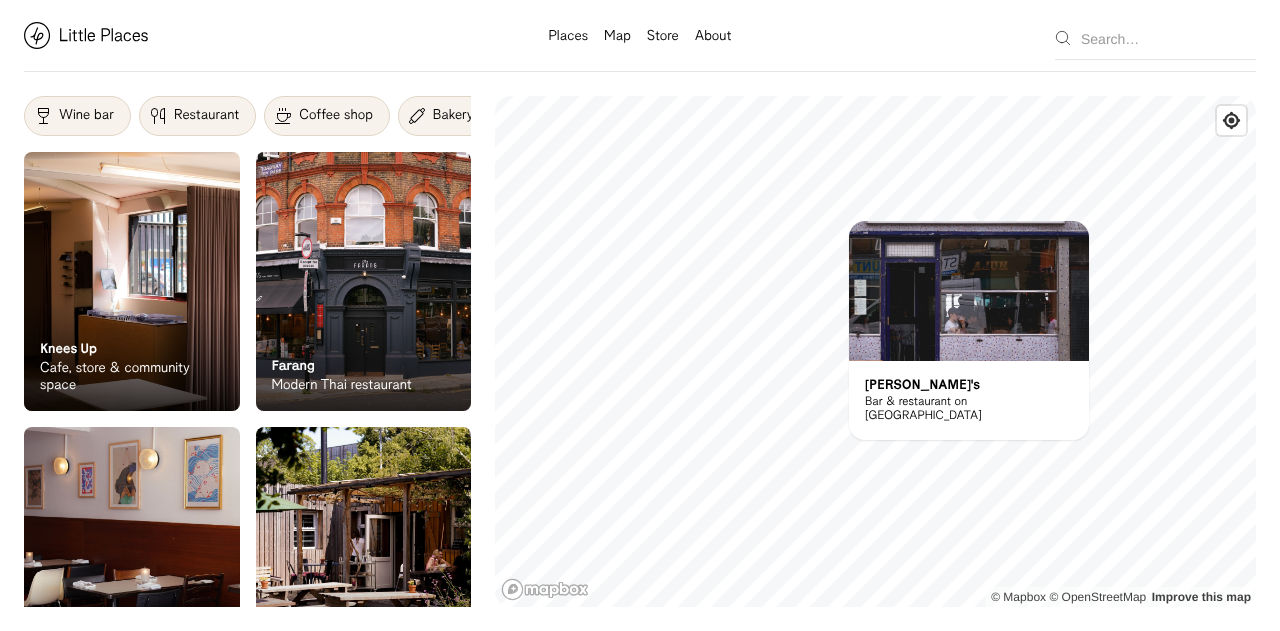 click at bounding box center [969, 291] 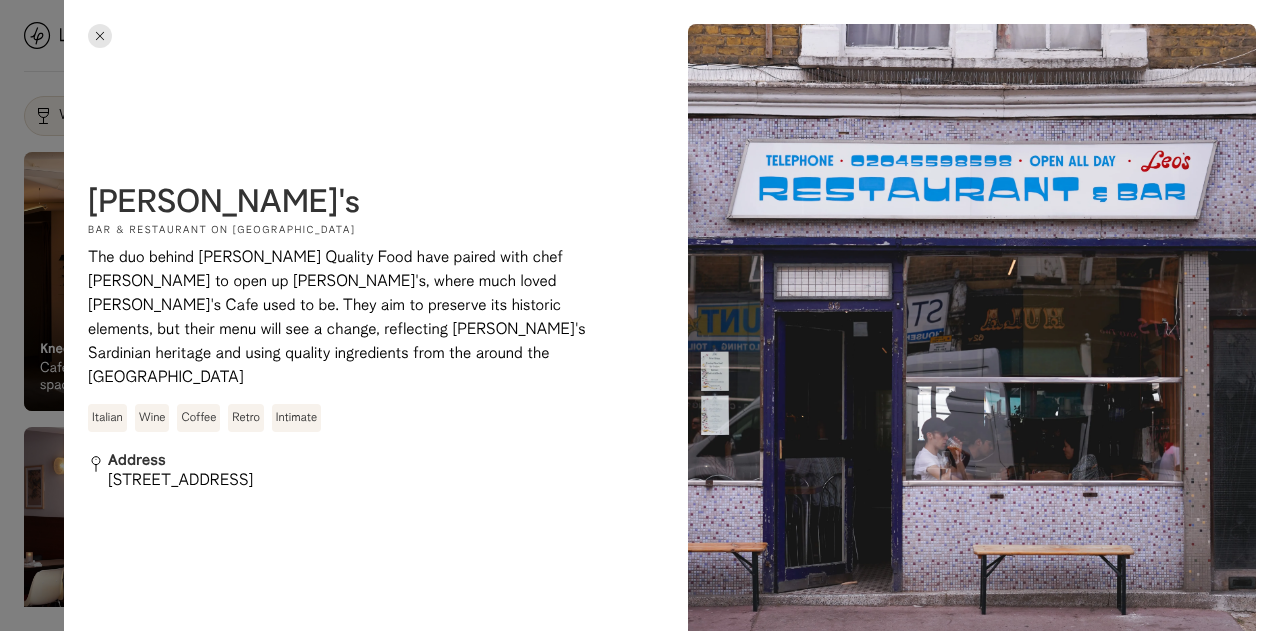 click at bounding box center [640, 315] 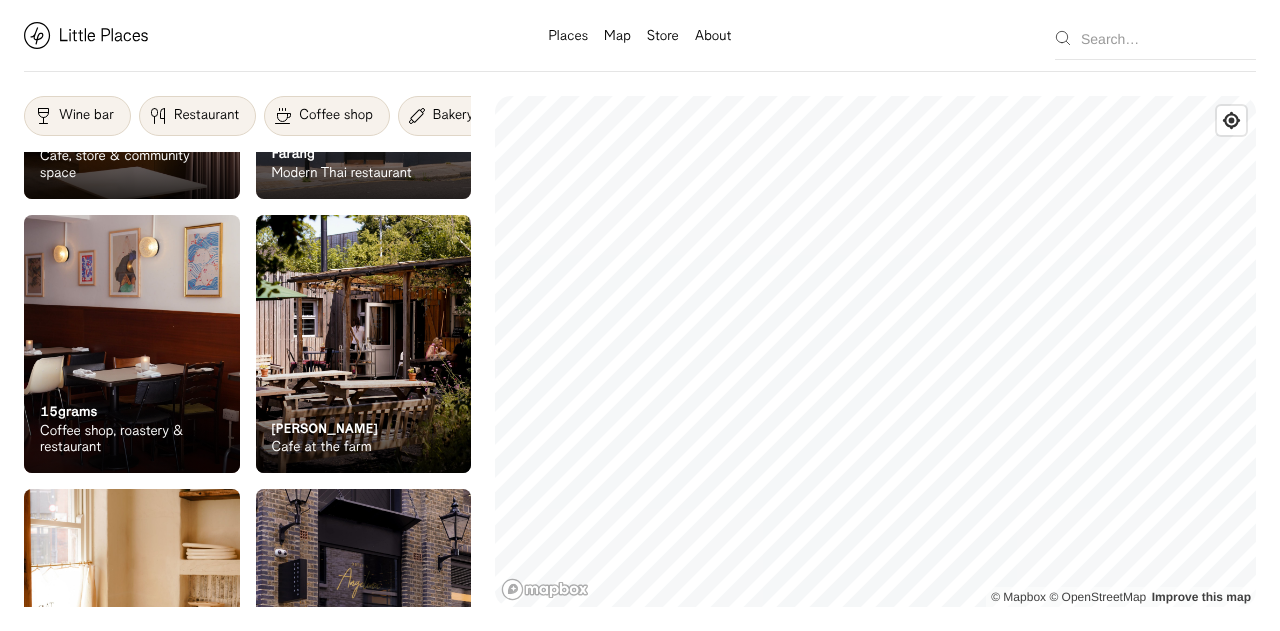 scroll, scrollTop: 215, scrollLeft: 0, axis: vertical 